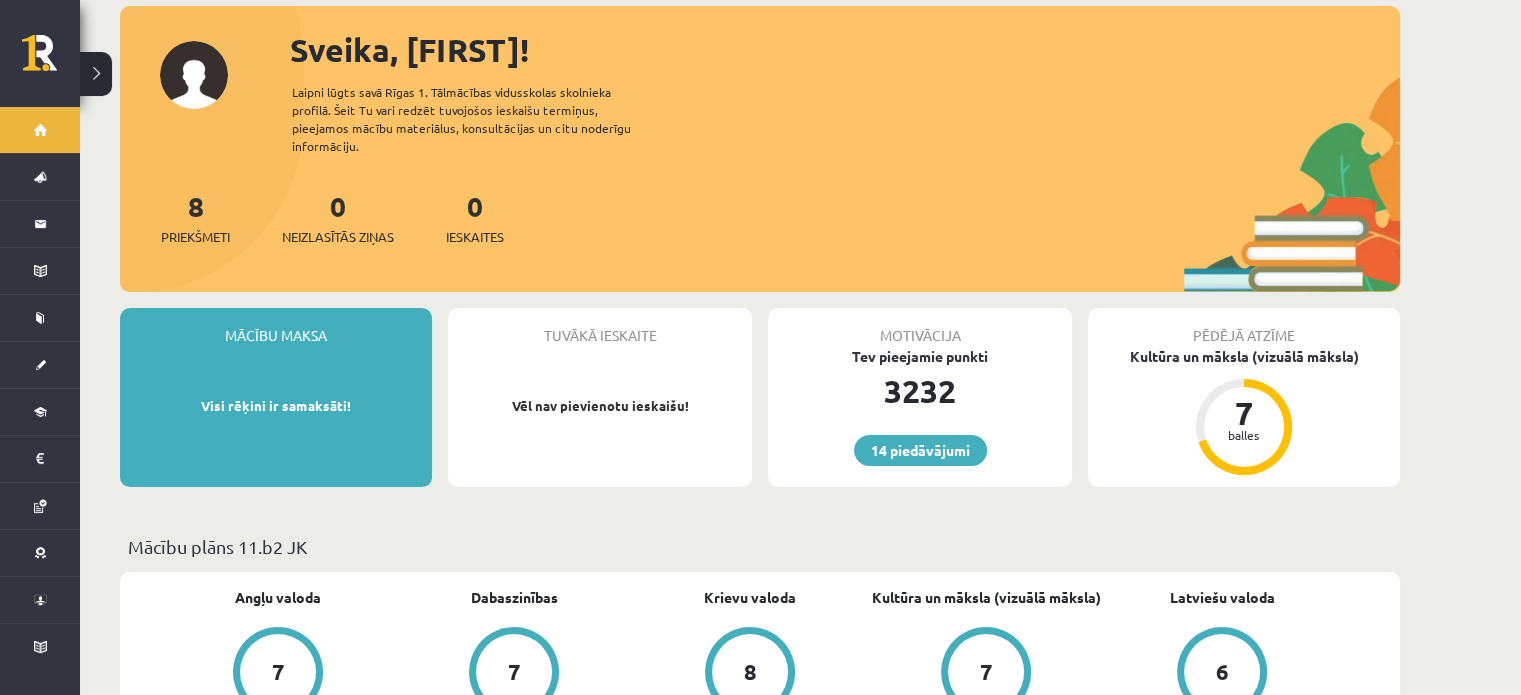 scroll, scrollTop: 0, scrollLeft: 0, axis: both 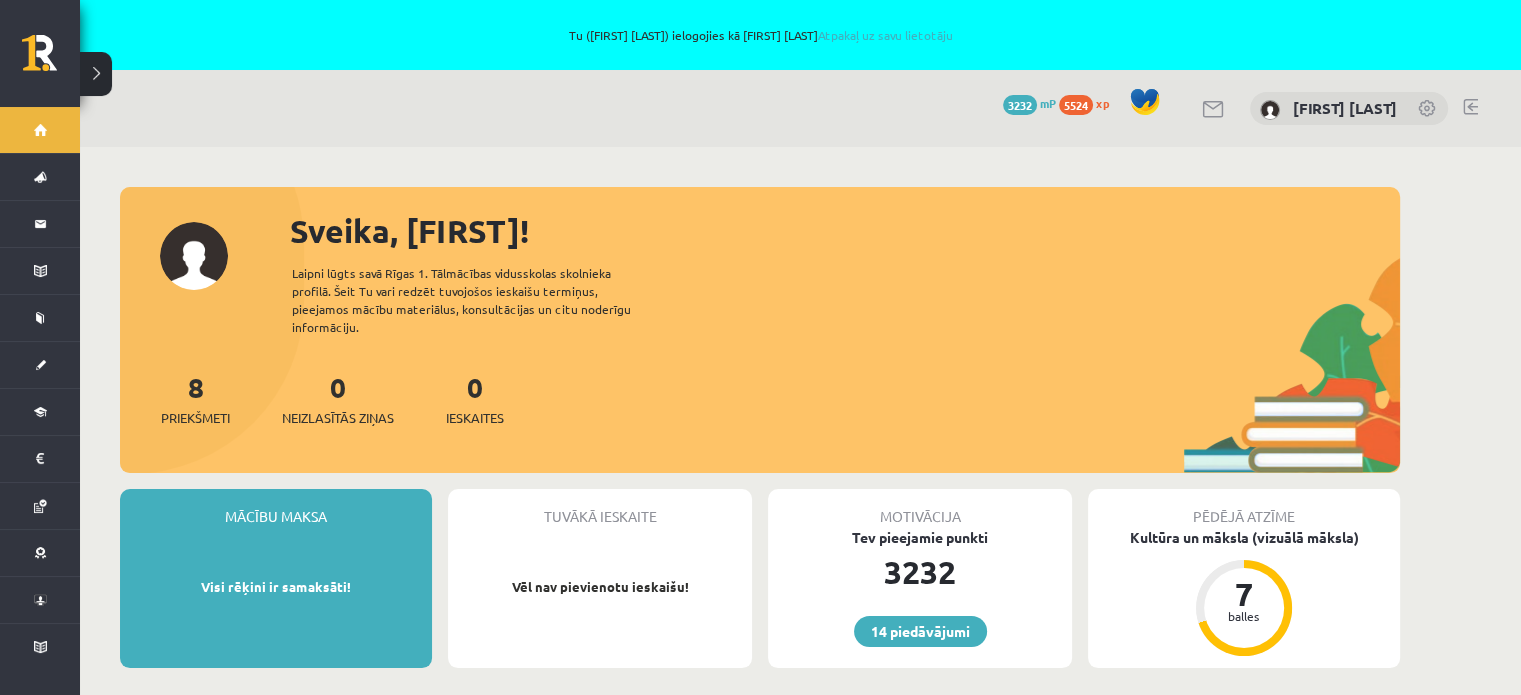 click on "Sveika, Amanda!
Laipni lūgts savā Rīgas 1. Tālmācības vidusskolas skolnieka profilā. Šeit Tu vari redzēt tuvojošos ieskaišu termiņus, pieejamos mācību materiālus, konsultācijas un citu noderīgu informāciju.
8
Priekšmeti
0
Neizlasītās ziņas
0
Ieskaites" at bounding box center (760, 340) 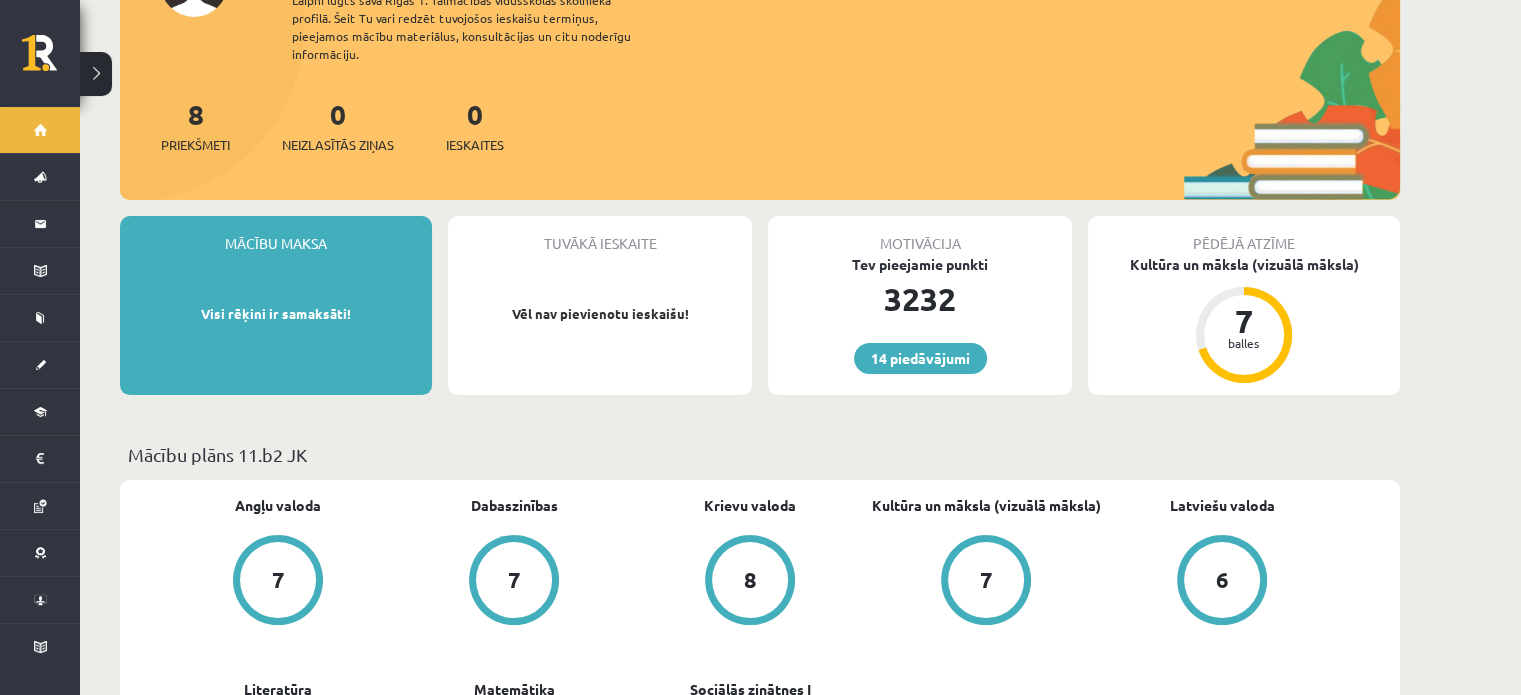 scroll, scrollTop: 500, scrollLeft: 0, axis: vertical 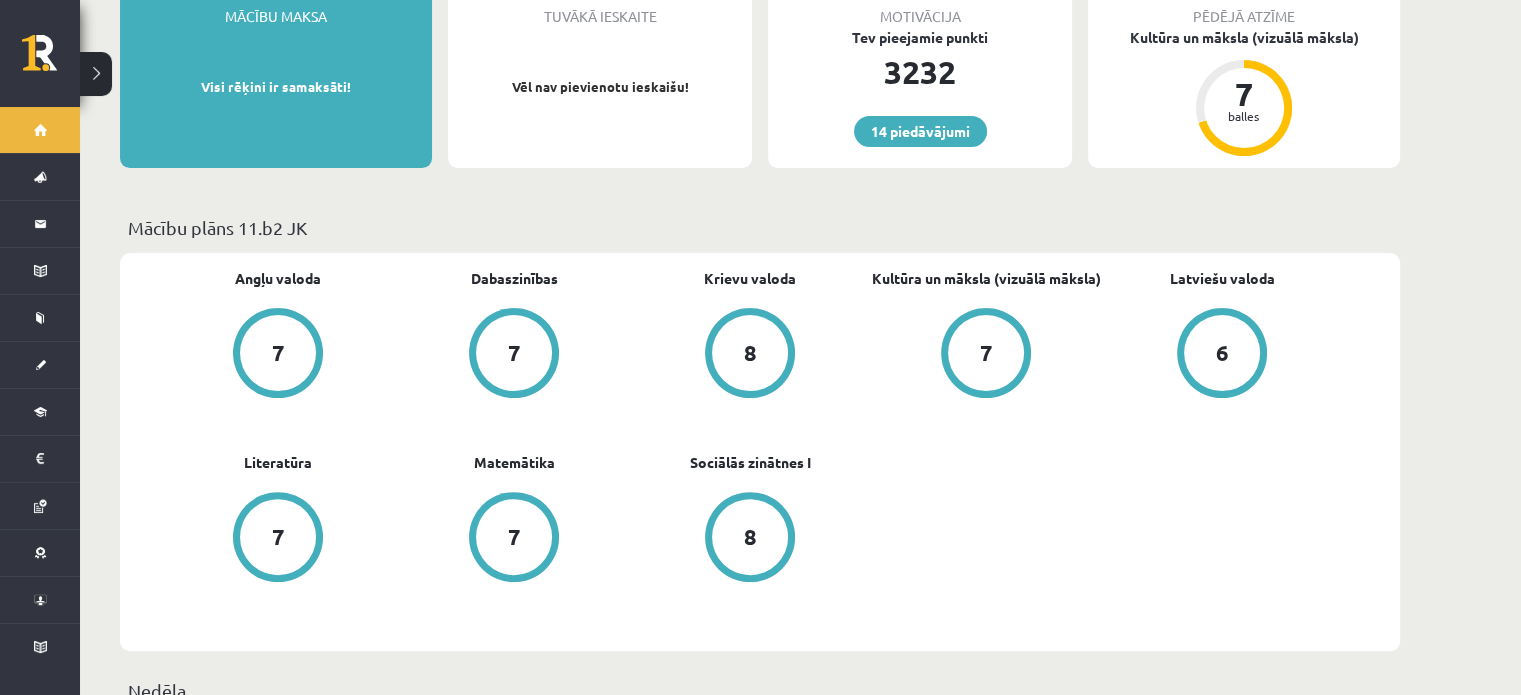 click on "Angļu valoda
7
Dabaszinības
7
Krievu valoda
8
Kultūra un māksla (vizuālā māksla)
7
Latviešu valoda
6
Literatūra
7
Matemātika
7
Sociālās zinātnes I
8" at bounding box center [750, 452] 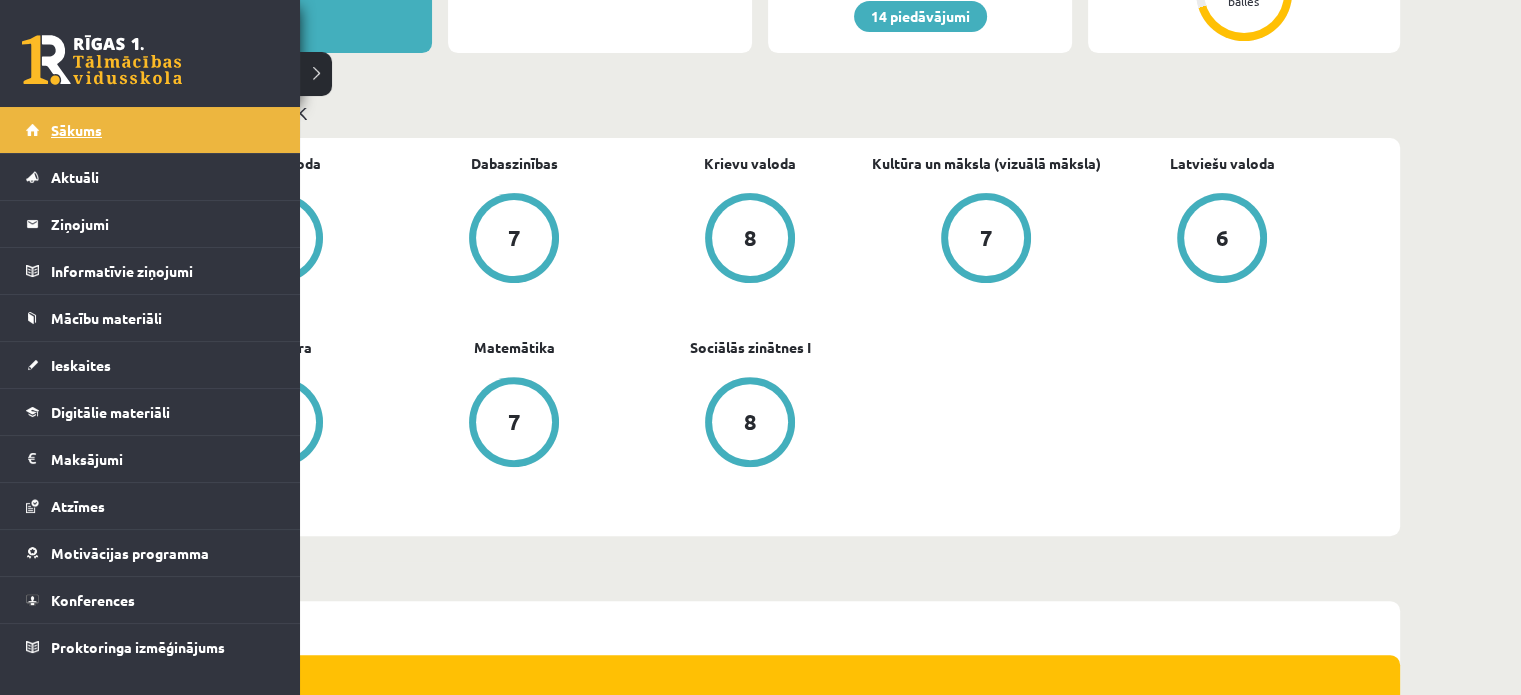 scroll, scrollTop: 700, scrollLeft: 0, axis: vertical 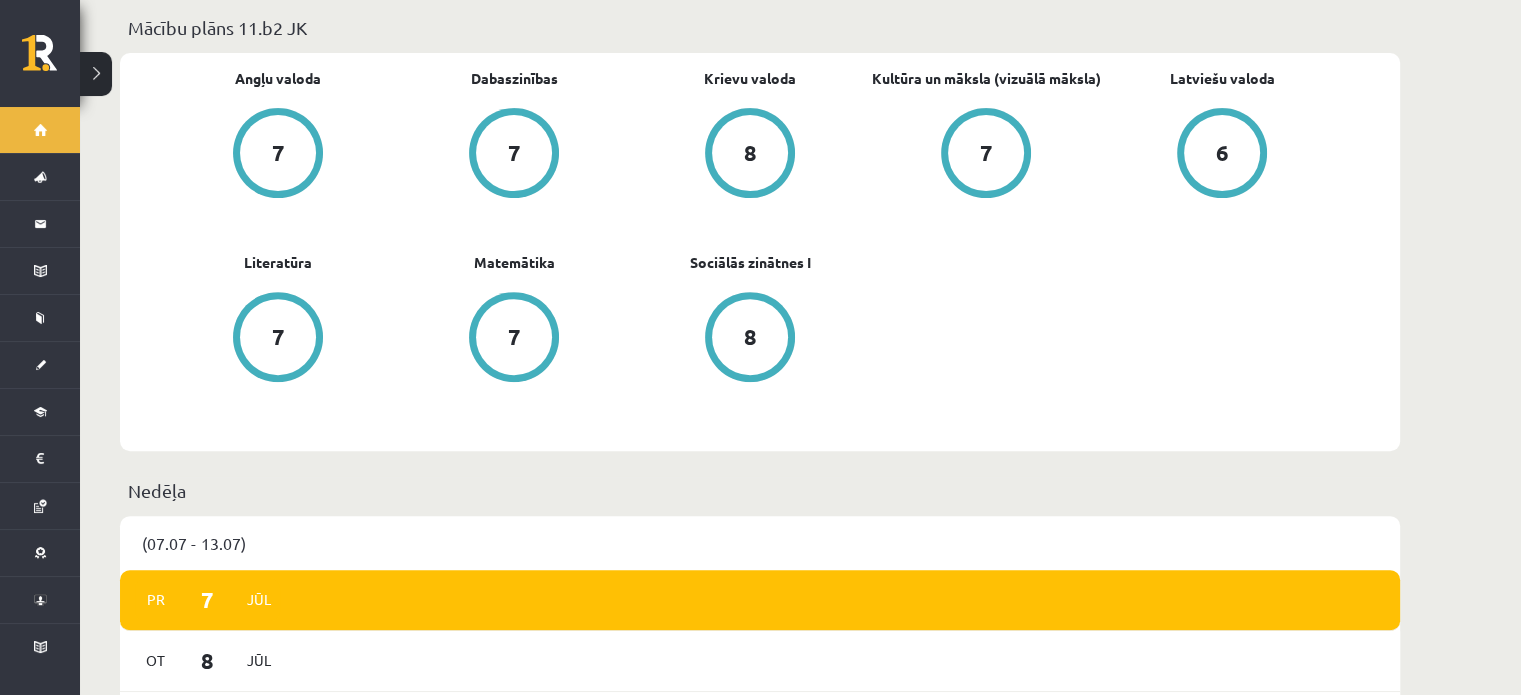 click on "Angļu valoda
7
Dabaszinības
7
Krievu valoda
8
Kultūra un māksla (vizuālā māksla)
7
Latviešu valoda
6
Literatūra
7
Matemātika
7
Sociālās zinātnes I
8" at bounding box center (750, 252) 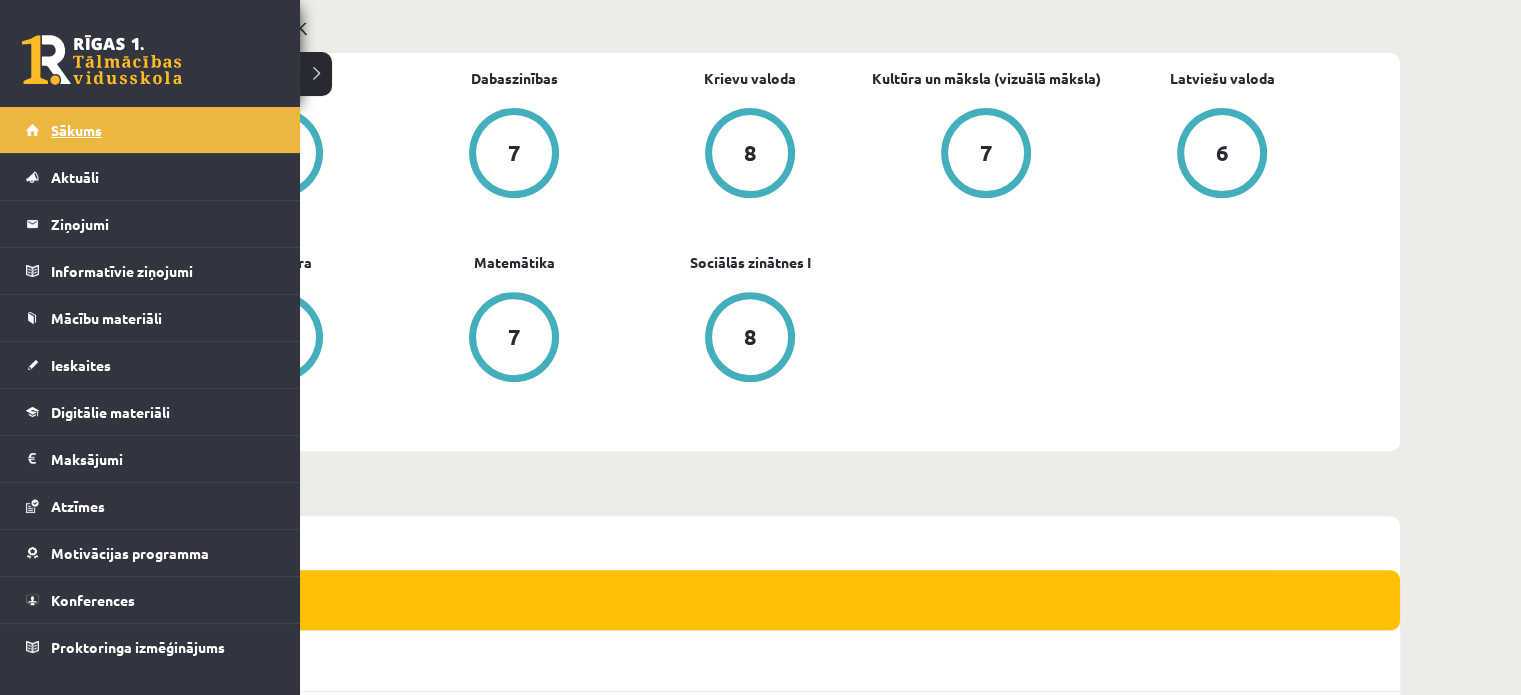 click on "Sākums" at bounding box center [150, 130] 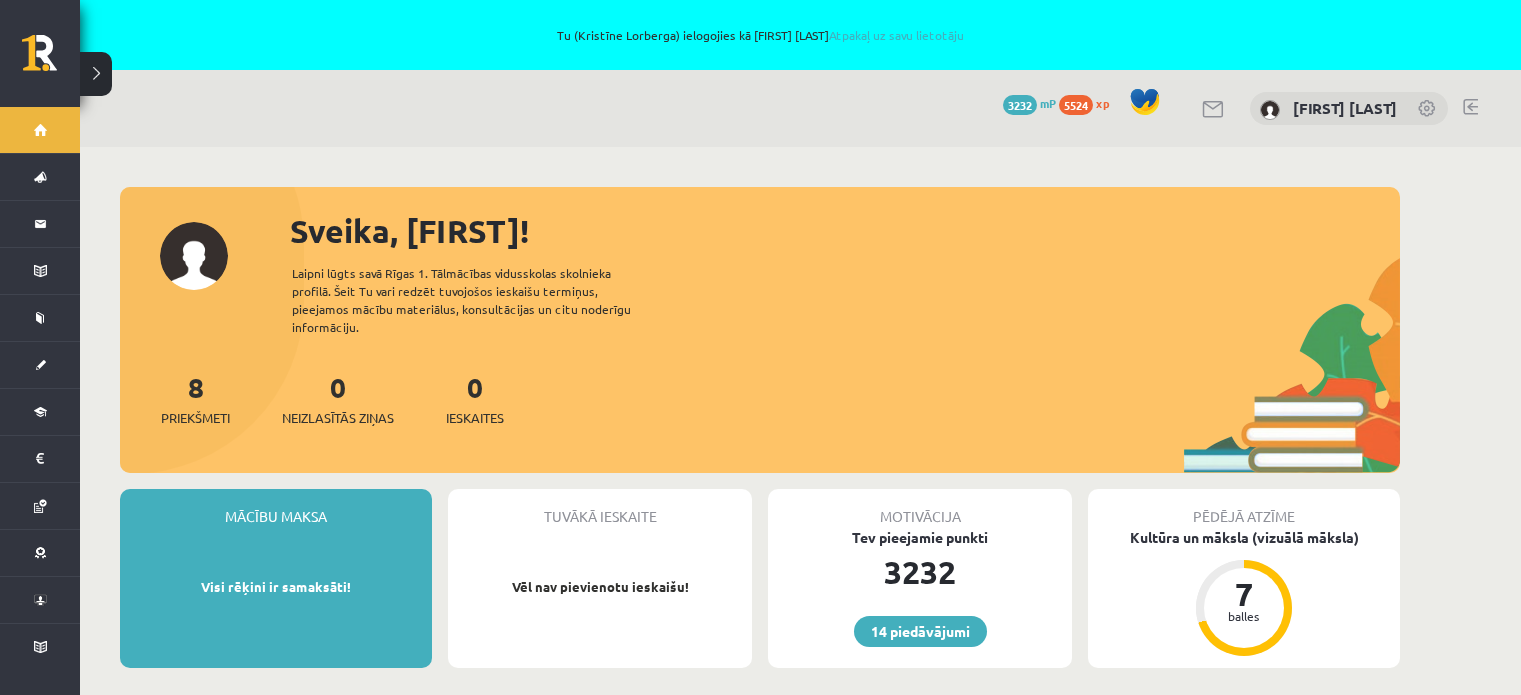 scroll, scrollTop: 0, scrollLeft: 0, axis: both 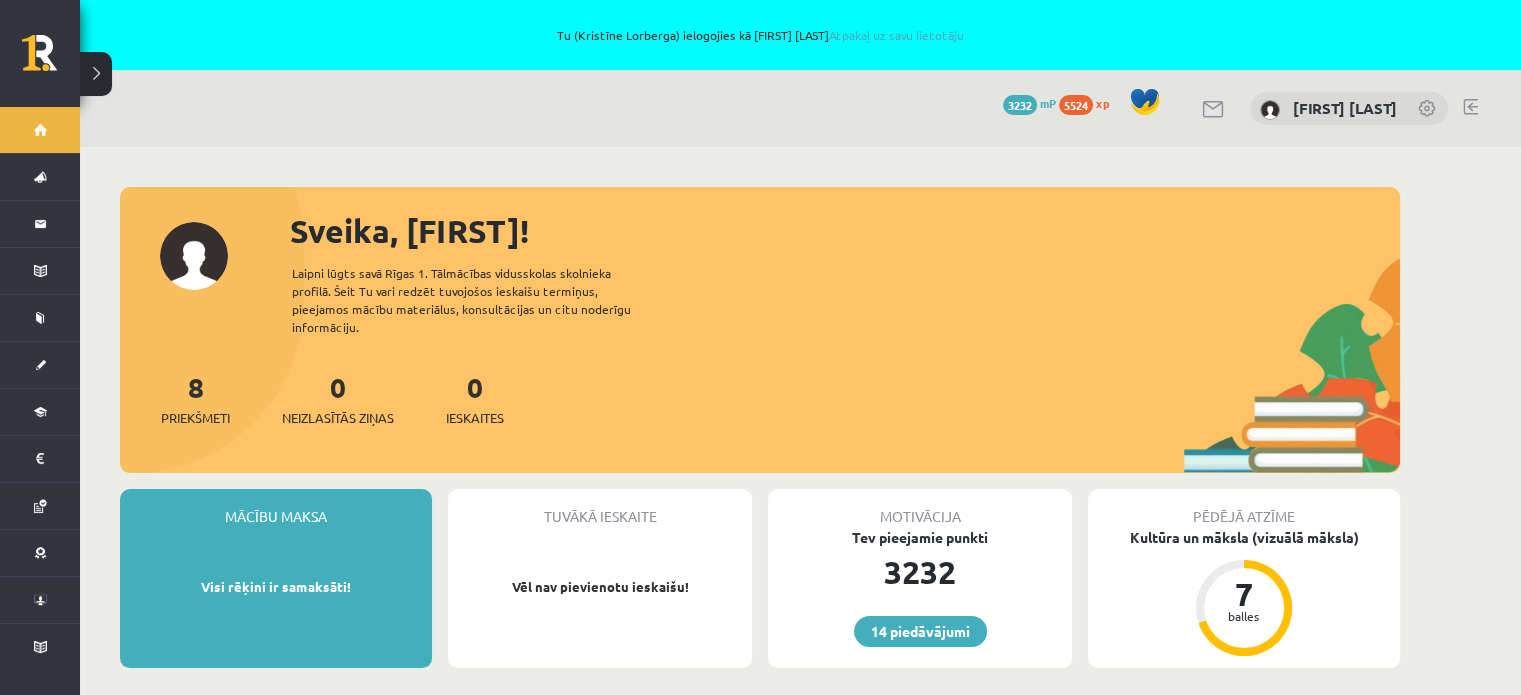 click on "Sveika, [NAME]!
Laipni lūgts savā [INSTITUTION] skolnieka profilā. Šeit Tu vari redzēt tuvojošos ieskaišu termiņus, pieejamos mācību materiālus, konsultācijas un citu noderīgu informāciju.
8
Priekšmeti
0
Neizlasītās ziņas
0
Ieskaites
Mācību maksa
Visi rēķini ir samaksāti!
Tuvākā ieskaite
Vēl nav pievienotu ieskaišu!
Motivācija
Tev pieejamie punkti
[NUMBER]
14
piedāvājumi
Pēdējā atzīme
Kultūra un māksla (vizuālā māksla)
7
balles
Mācību plāns
11.b2 [INSTITUTION_CODE]
Angļu valoda
7
Dabaszinības
7
Krievu valoda
8
Kultūra un māksla (vizuālā māksla)
7
Latviešu valoda
6
Literatūra
7
Matemātika" at bounding box center [800, 1077] 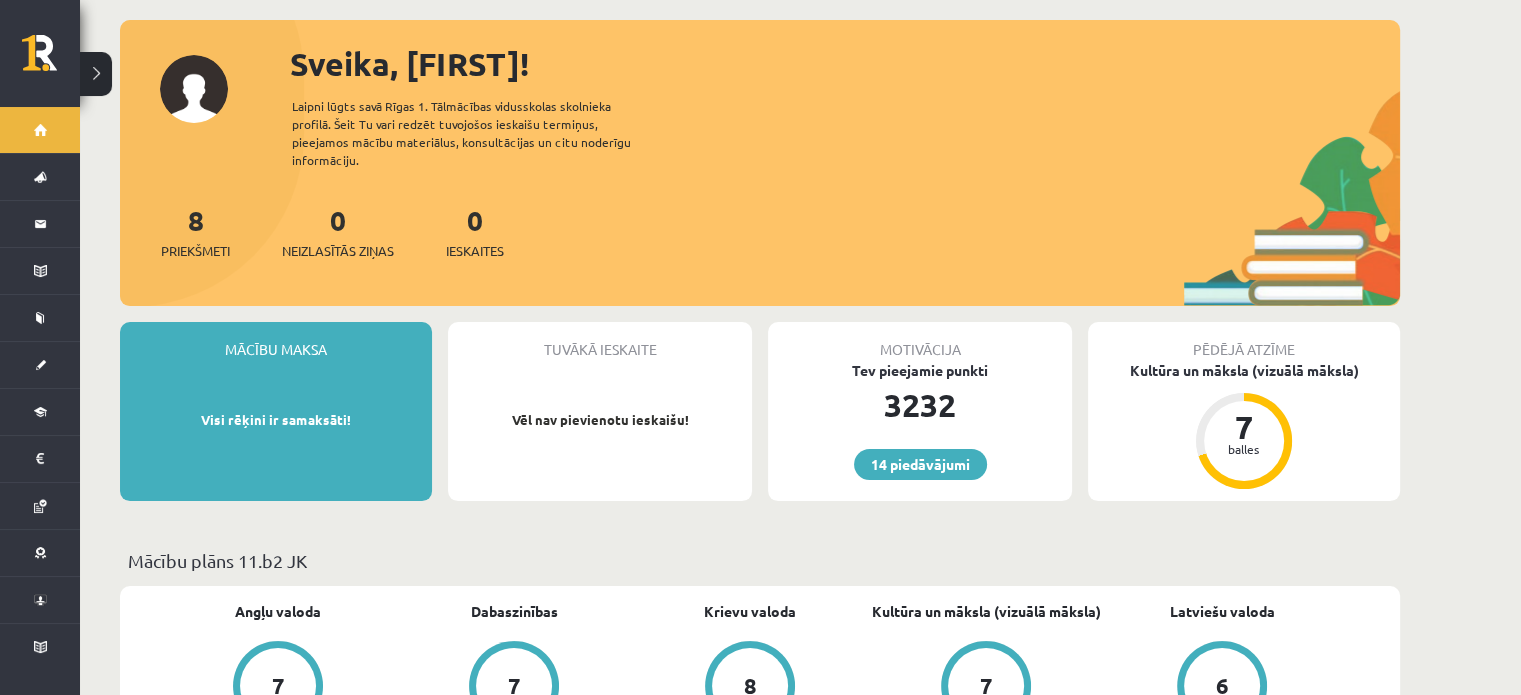 scroll, scrollTop: 700, scrollLeft: 0, axis: vertical 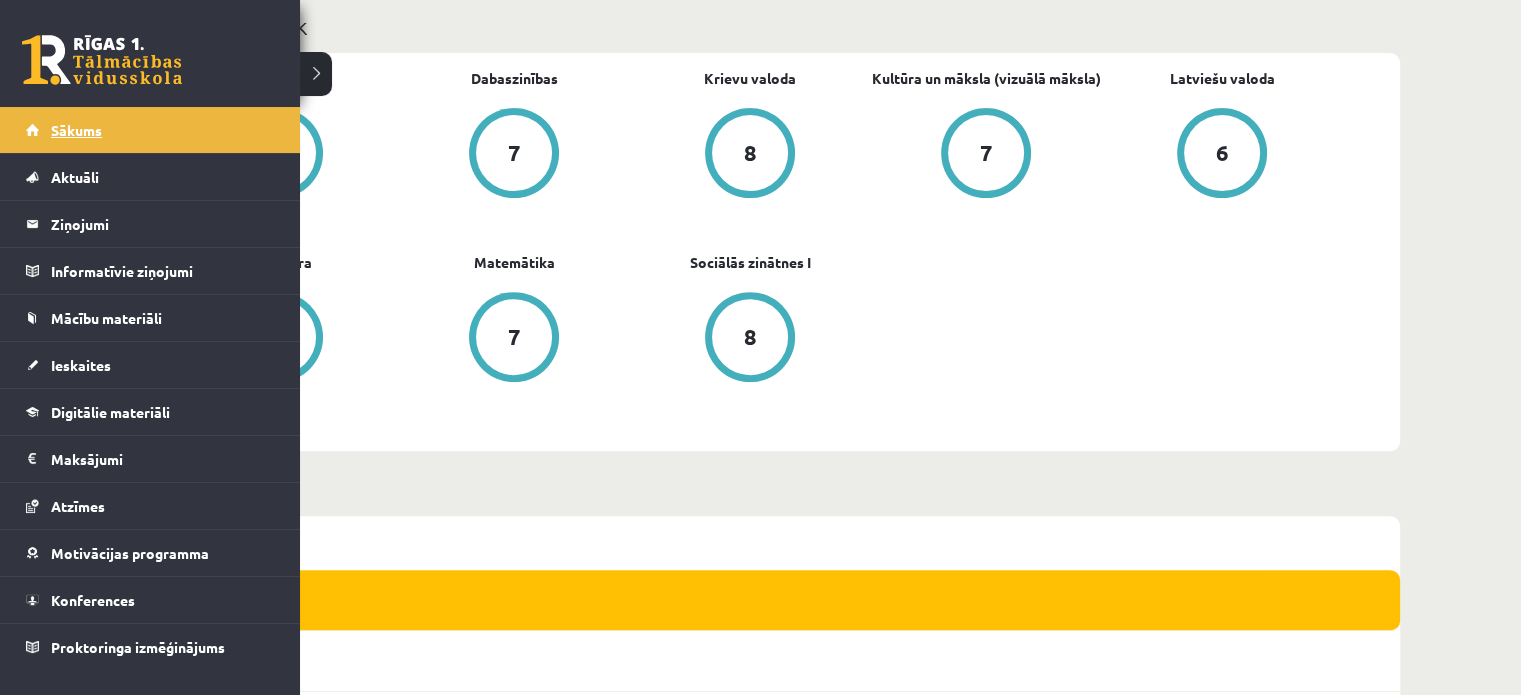 click on "Sākums" at bounding box center [150, 130] 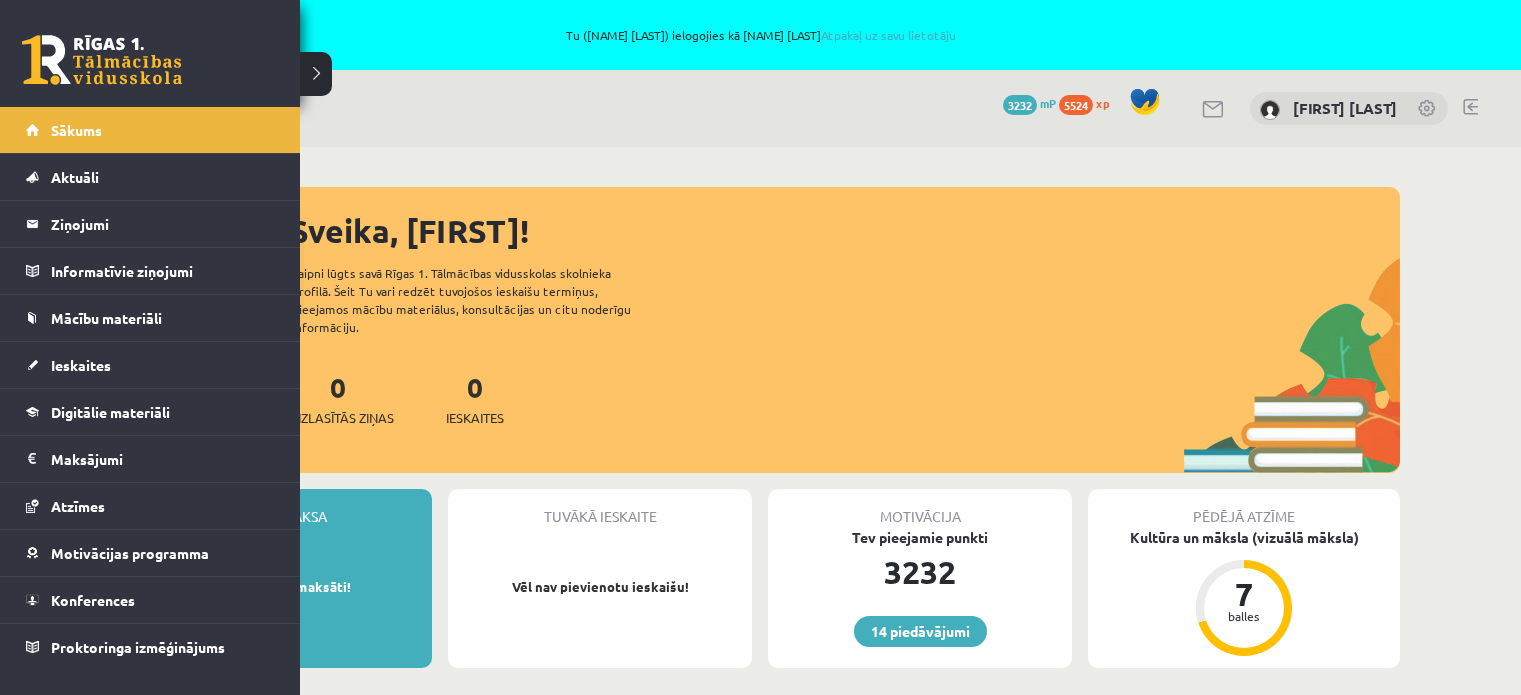 scroll, scrollTop: 0, scrollLeft: 0, axis: both 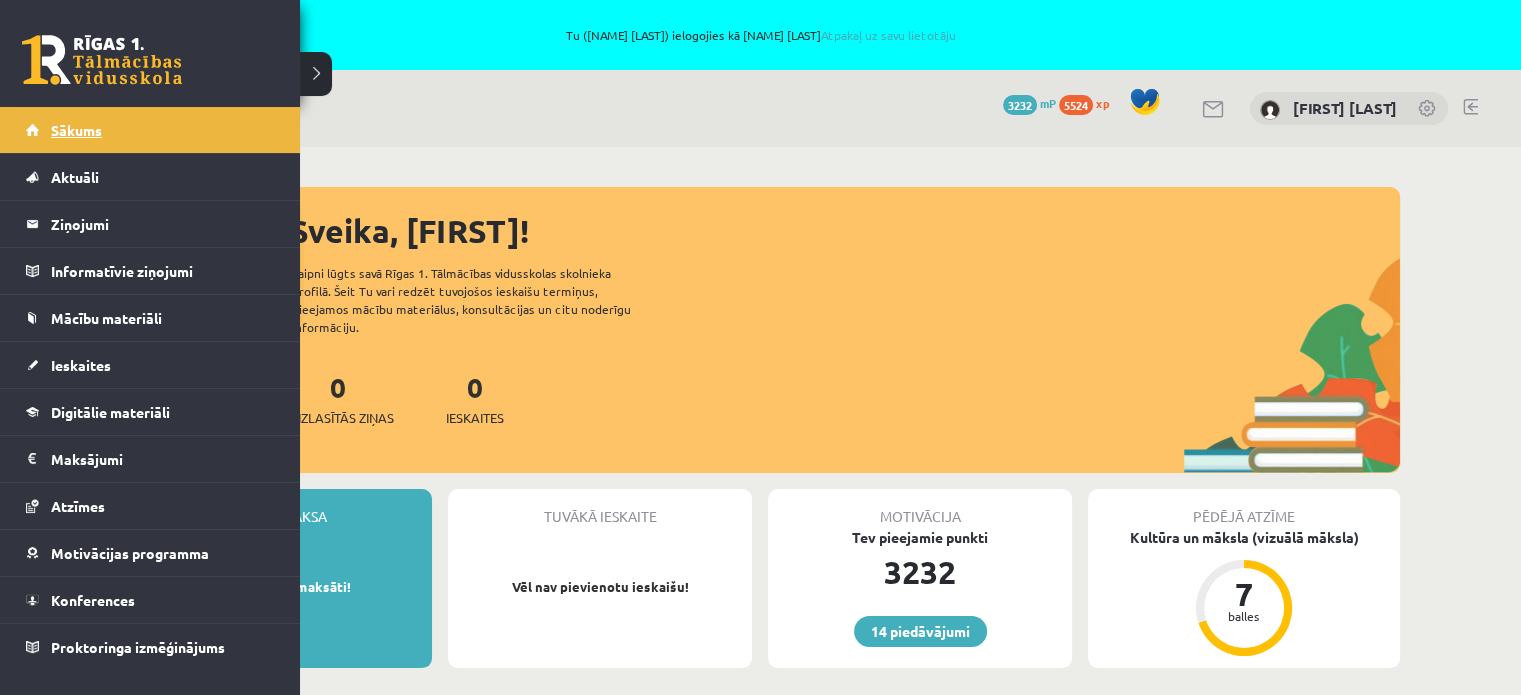 click on "Sākums" at bounding box center (76, 130) 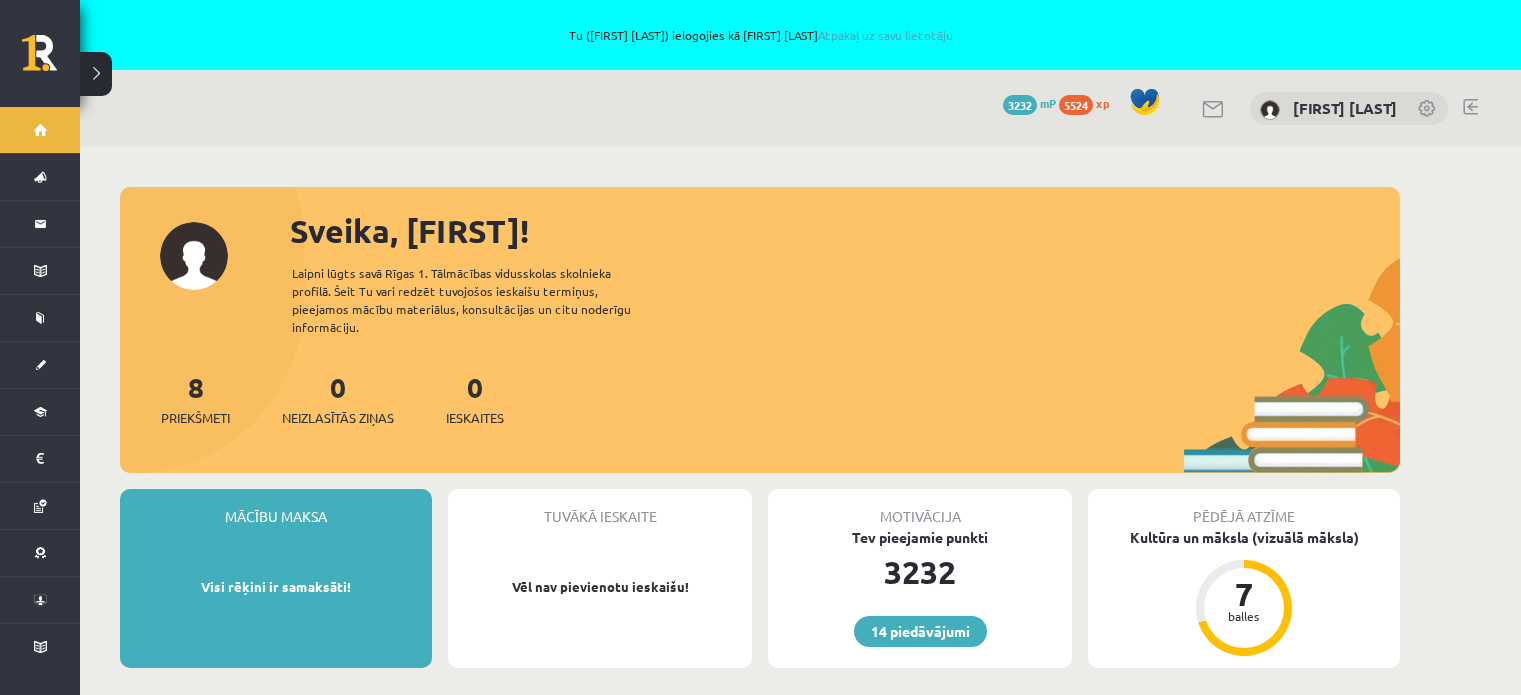 scroll, scrollTop: 0, scrollLeft: 0, axis: both 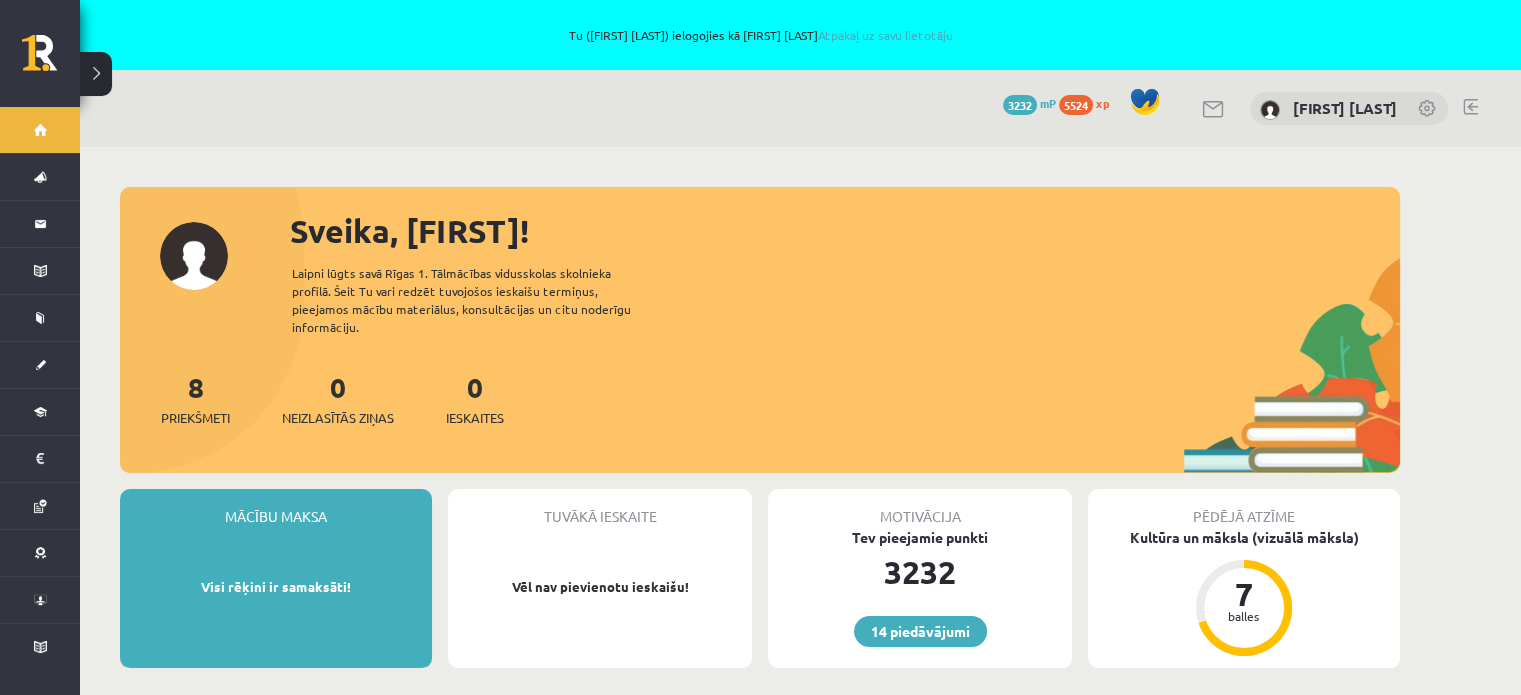 click on "14
Dāvanas
[POSTAL_CODE]
mP
[POSTAL_CODE]
xp
[FIRST] [LAST]" at bounding box center [800, 108] 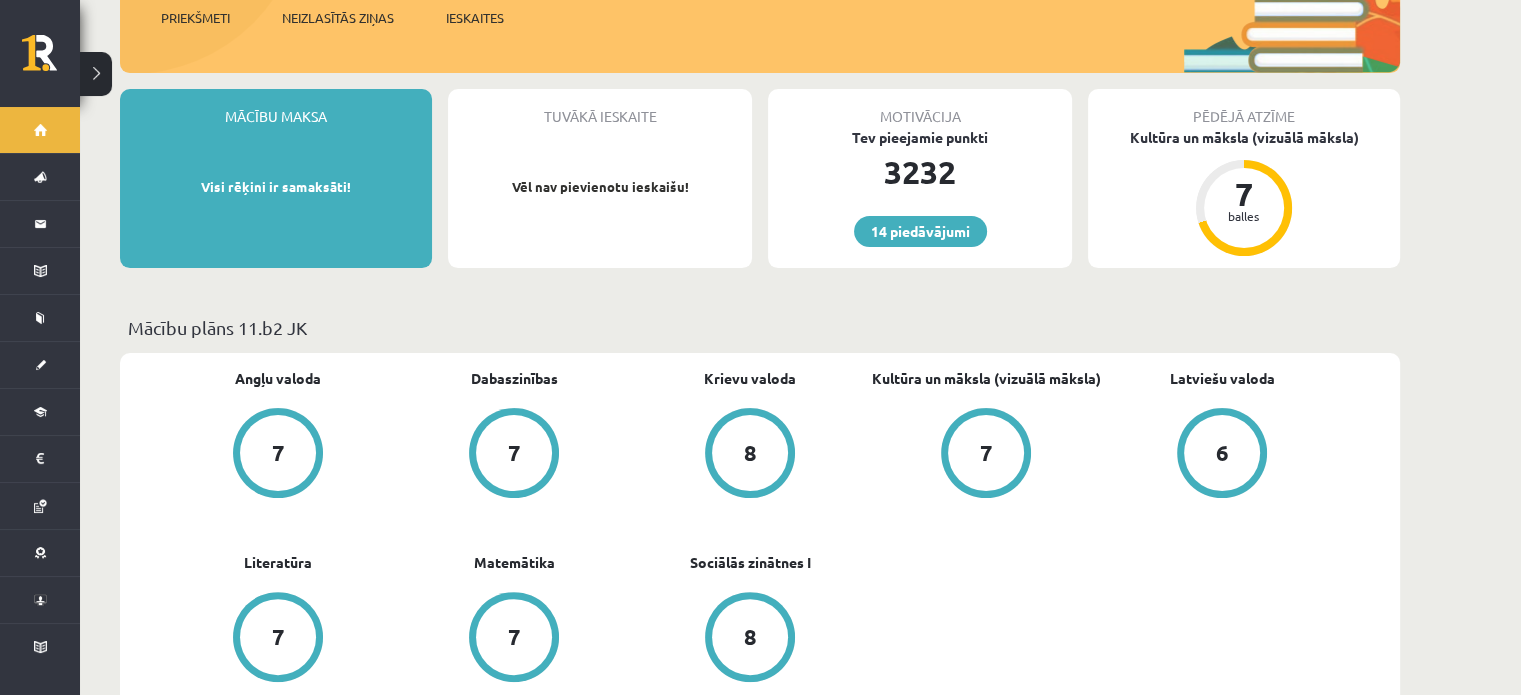 scroll, scrollTop: 700, scrollLeft: 0, axis: vertical 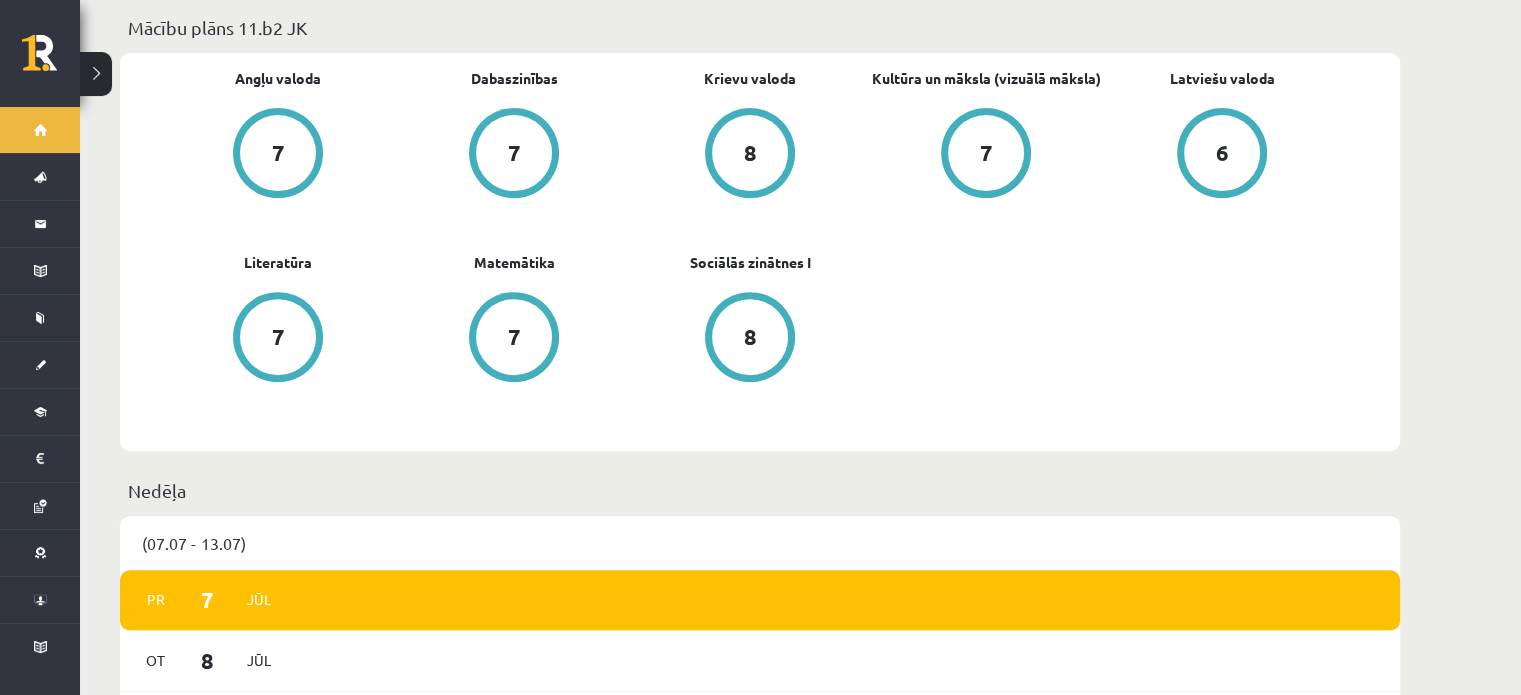 click on "Nedēļa" at bounding box center (760, 33) 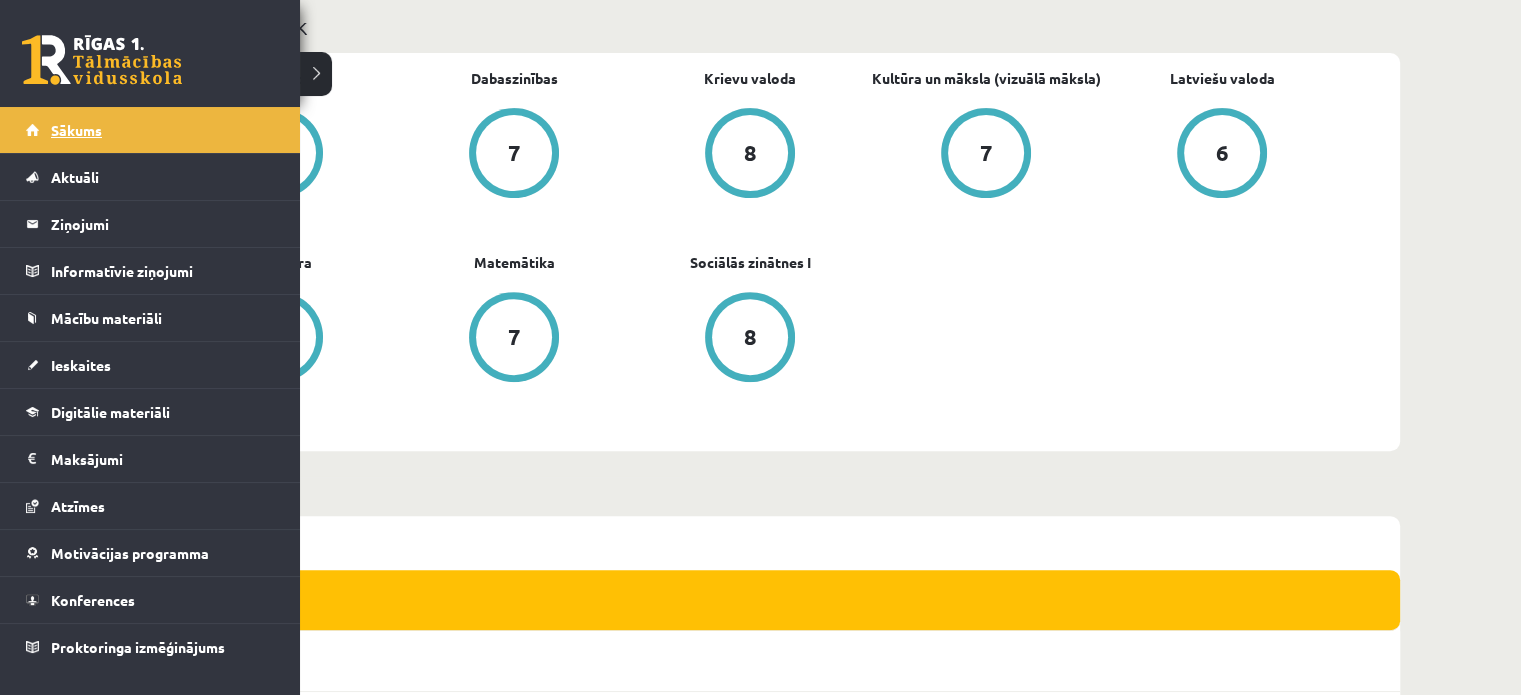 click on "Sākums" at bounding box center (150, 130) 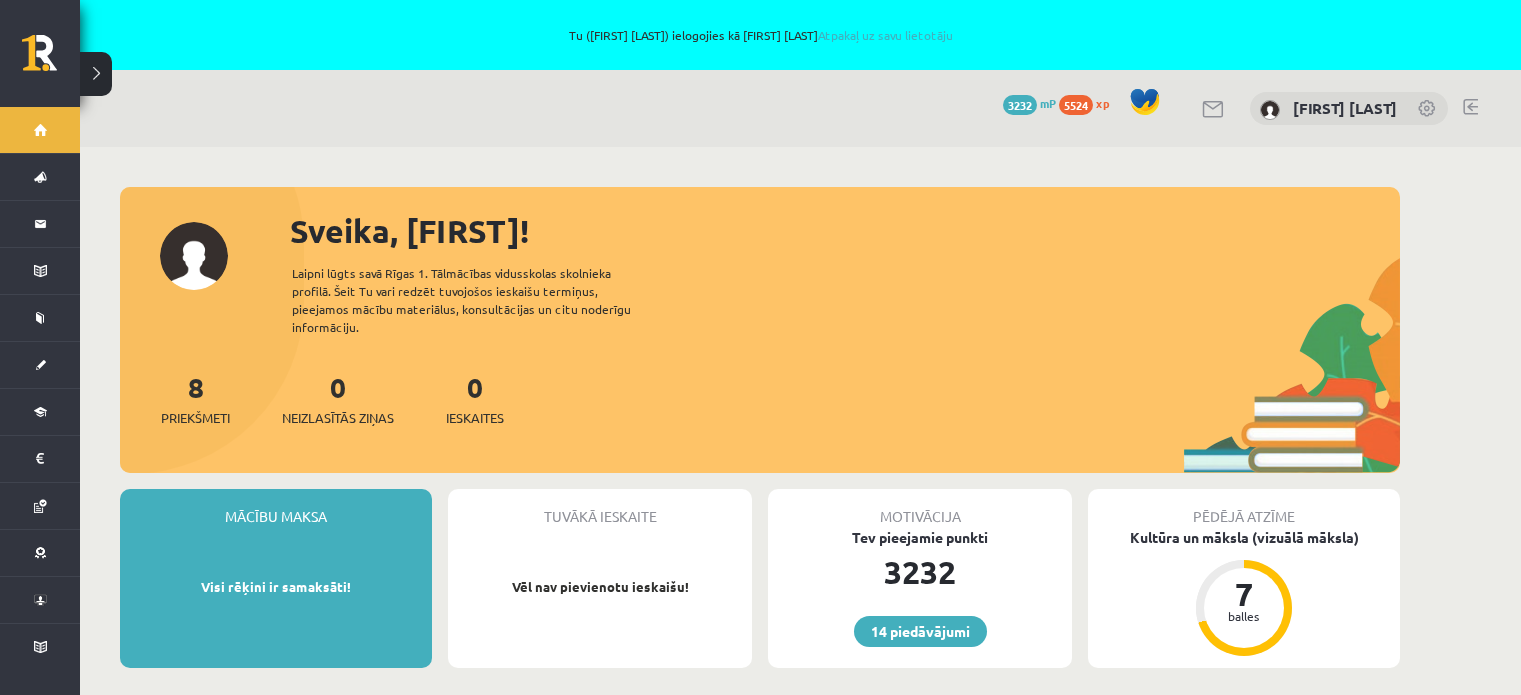 scroll, scrollTop: 0, scrollLeft: 0, axis: both 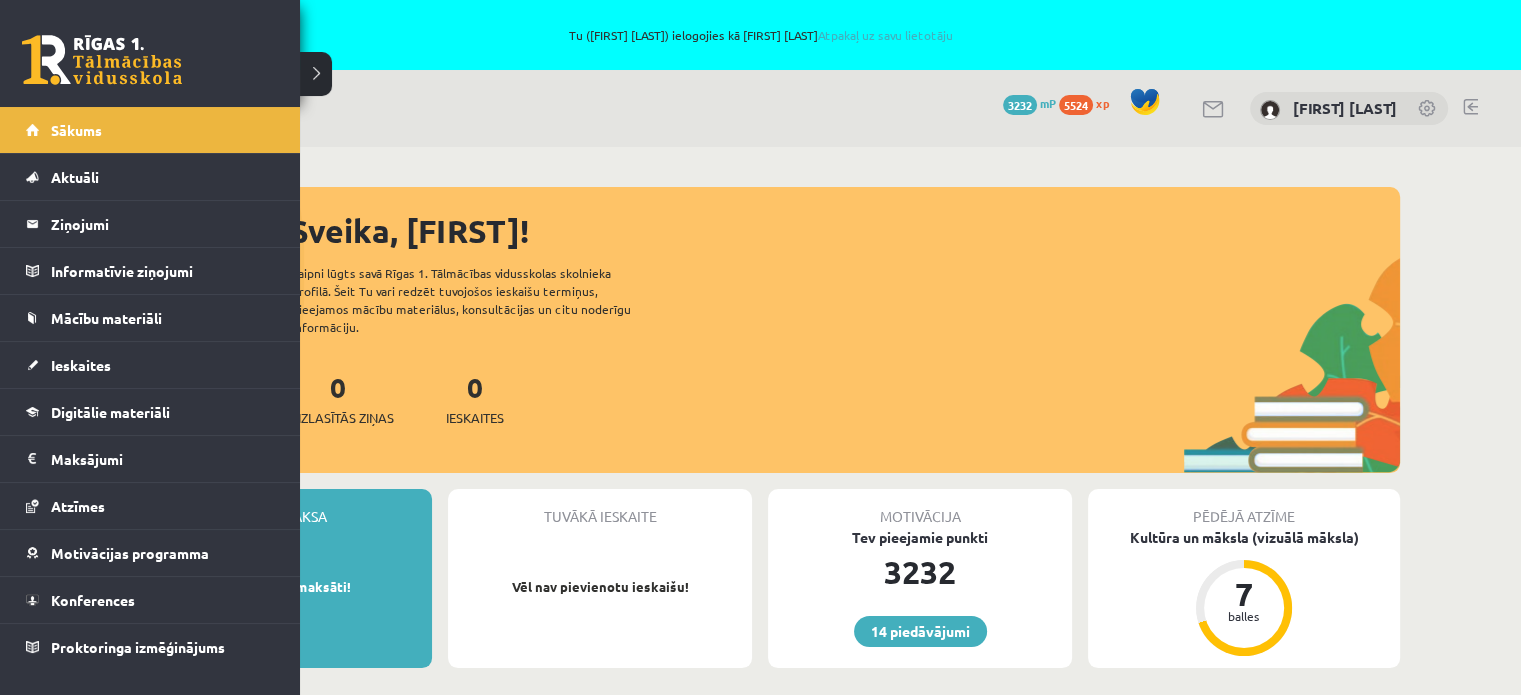 click on "Sākums" at bounding box center (150, 130) 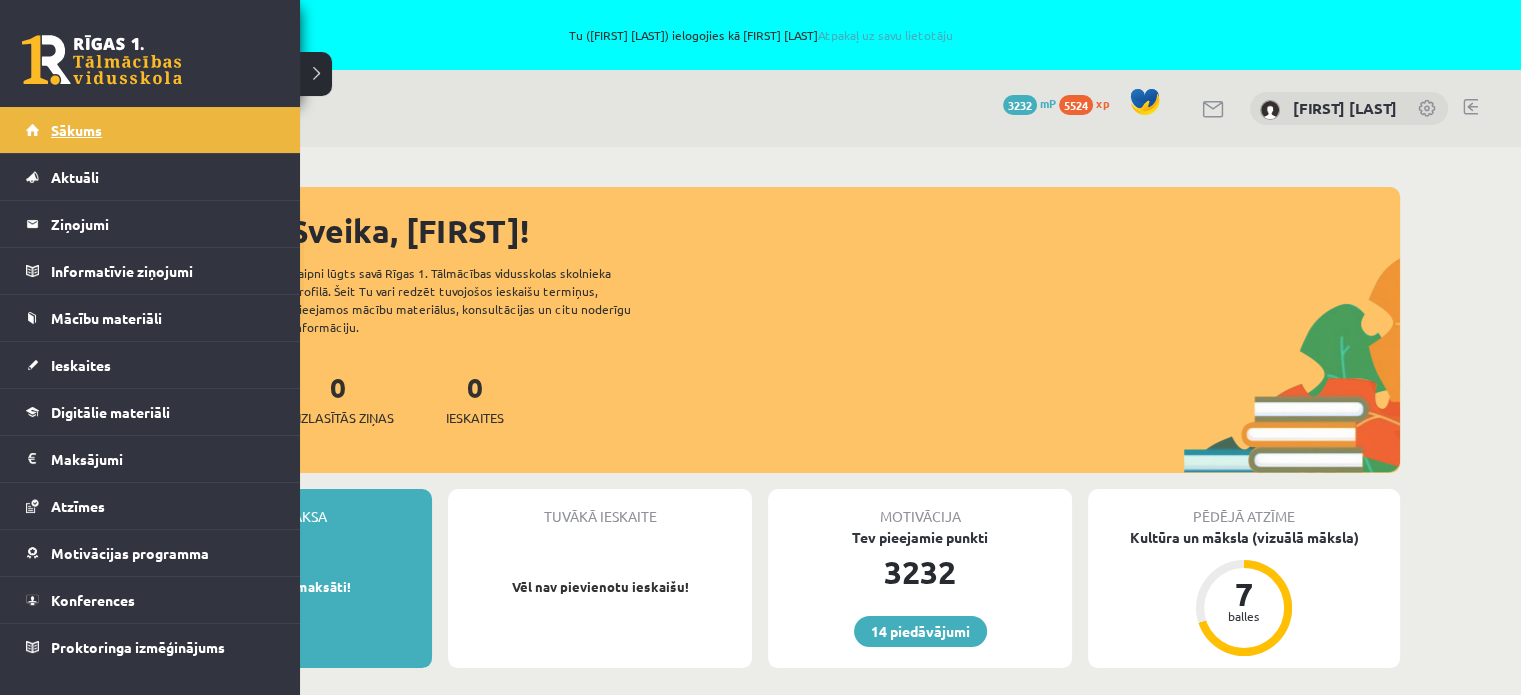 click on "Sākums" at bounding box center [76, 130] 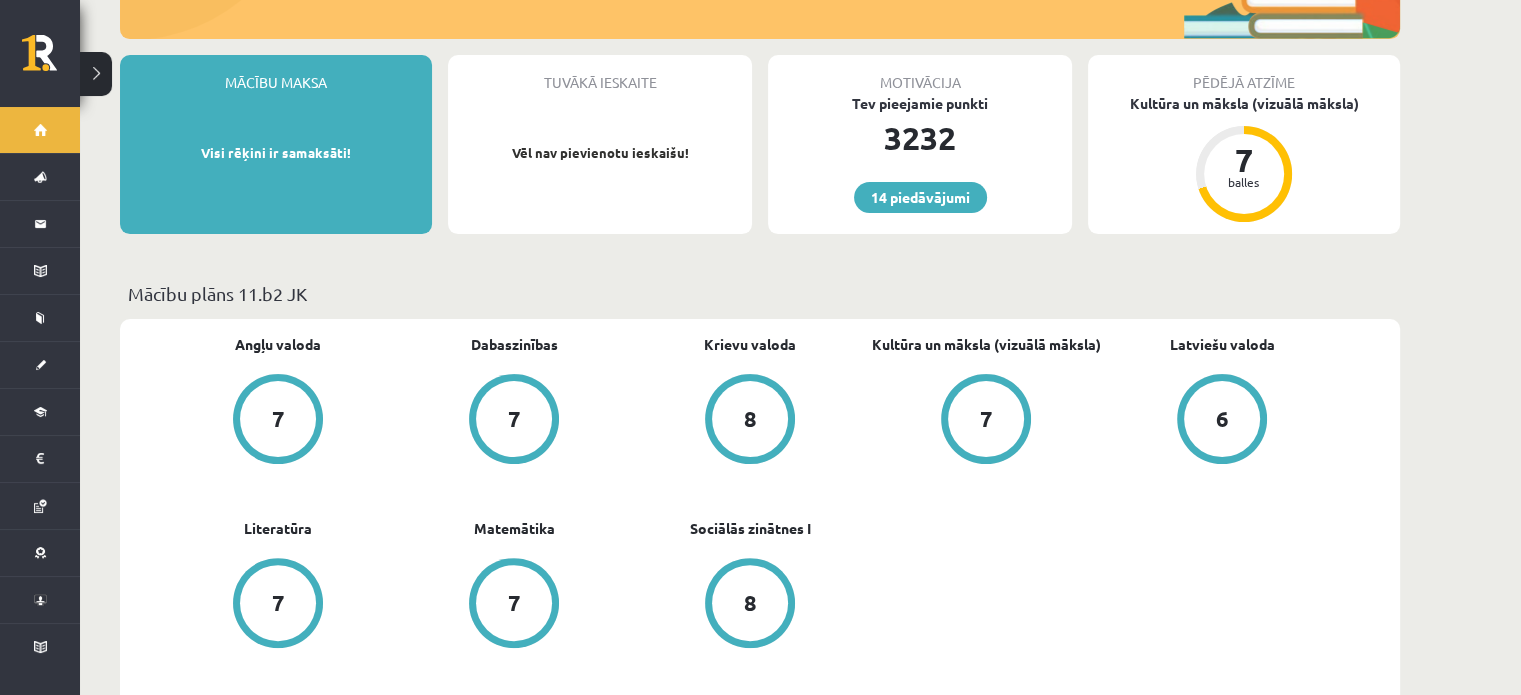 scroll, scrollTop: 600, scrollLeft: 0, axis: vertical 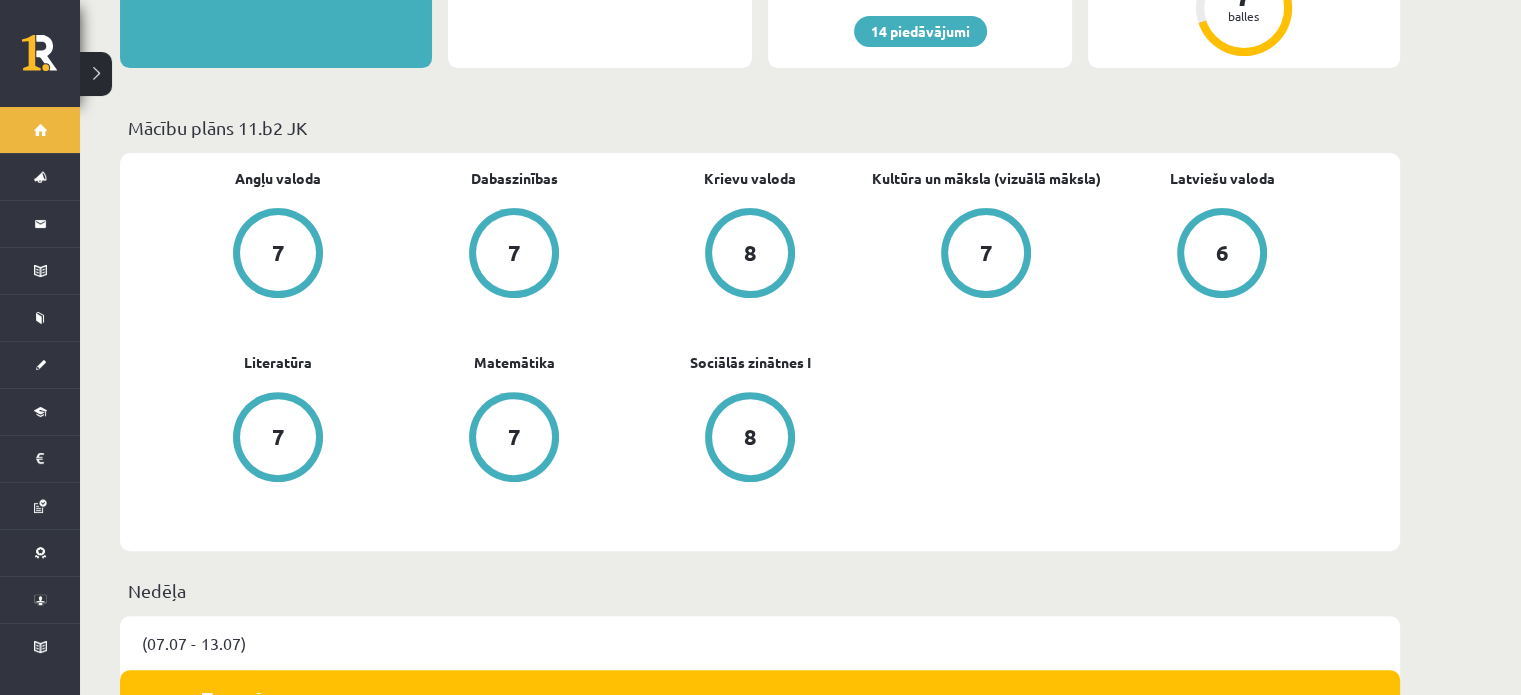 click on "Angļu valoda
7
Dabaszinības
7
Krievu valoda
8
Kultūra un māksla (vizuālā māksla)
7
Latviešu valoda
6
Literatūra
7
Matemātika
7
Sociālās zinātnes I
8" at bounding box center [750, 352] 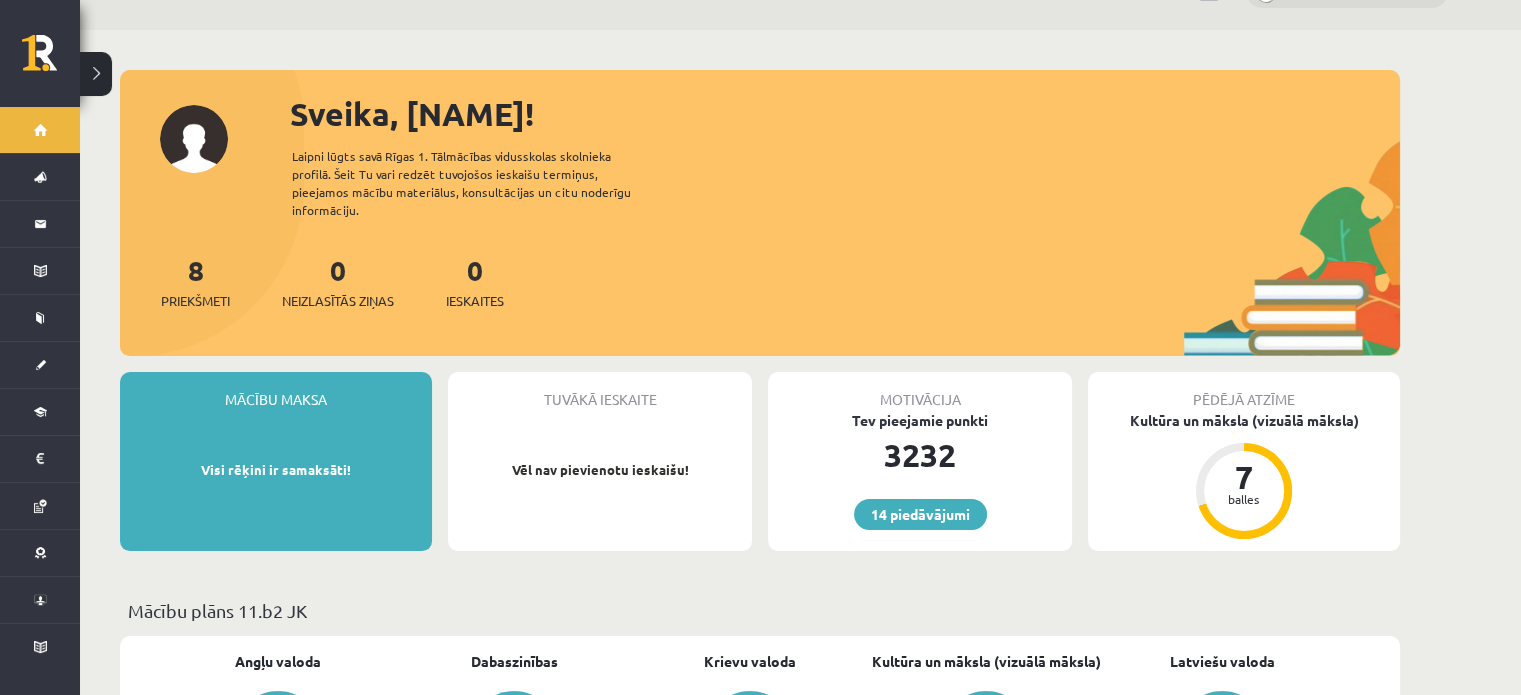 scroll, scrollTop: 100, scrollLeft: 0, axis: vertical 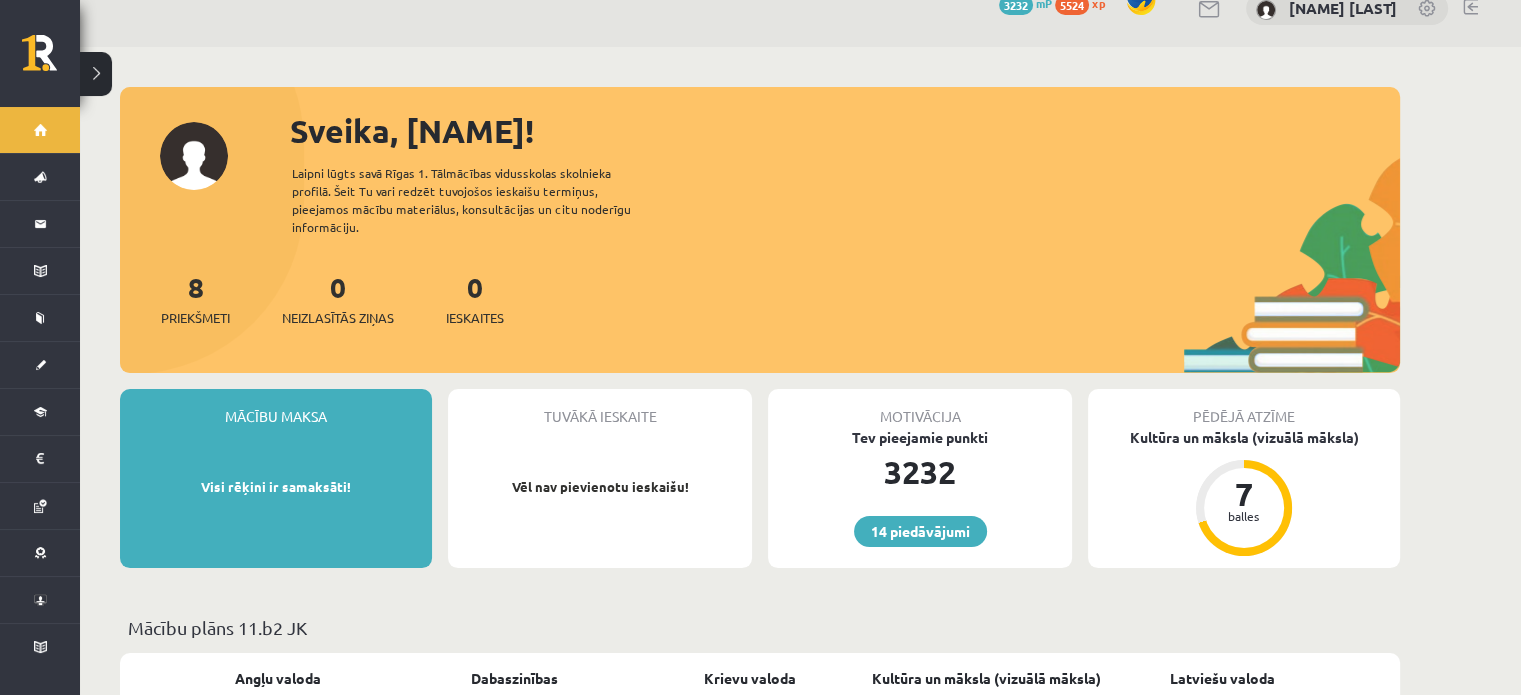click on "8
Priekšmeti
0
Neizlasītās ziņas
0
Ieskaites" at bounding box center (760, 319) 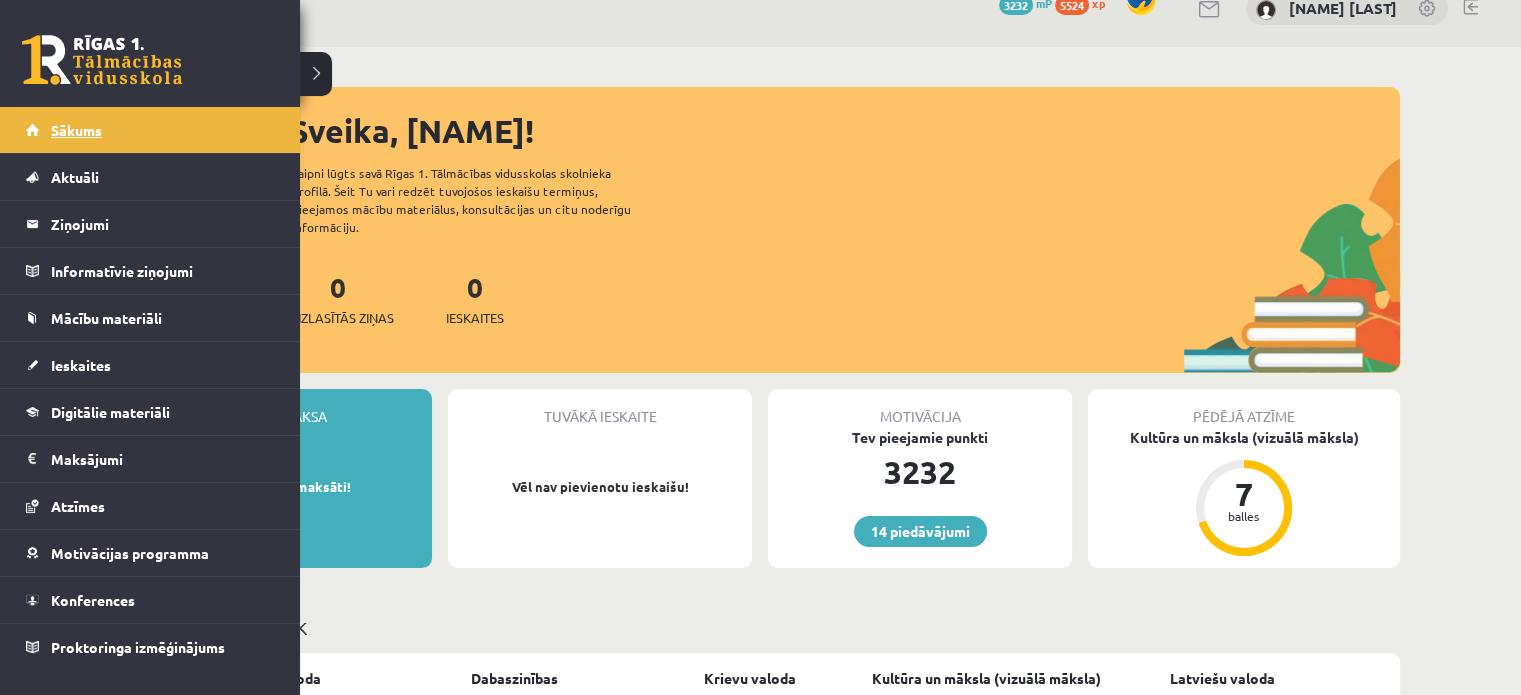 click on "Sākums" at bounding box center [150, 130] 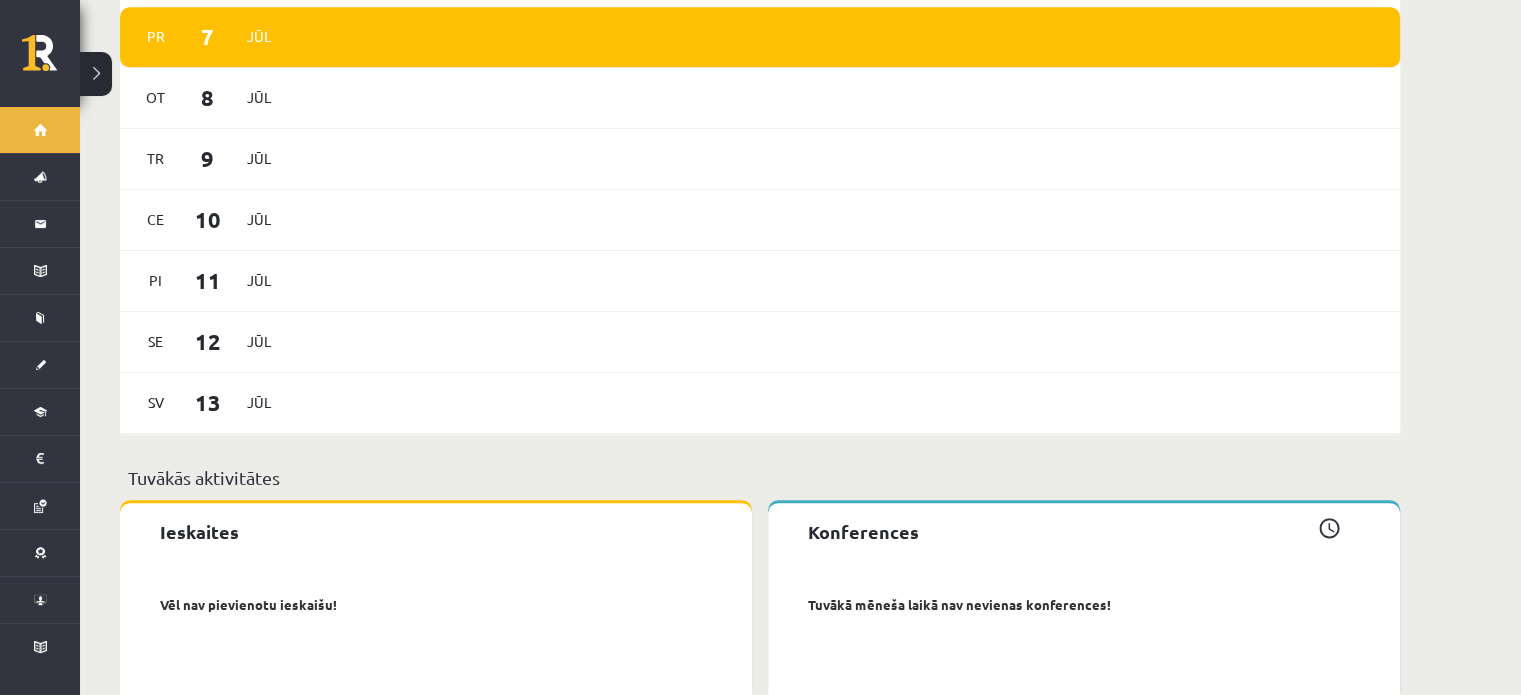 scroll, scrollTop: 1296, scrollLeft: 0, axis: vertical 